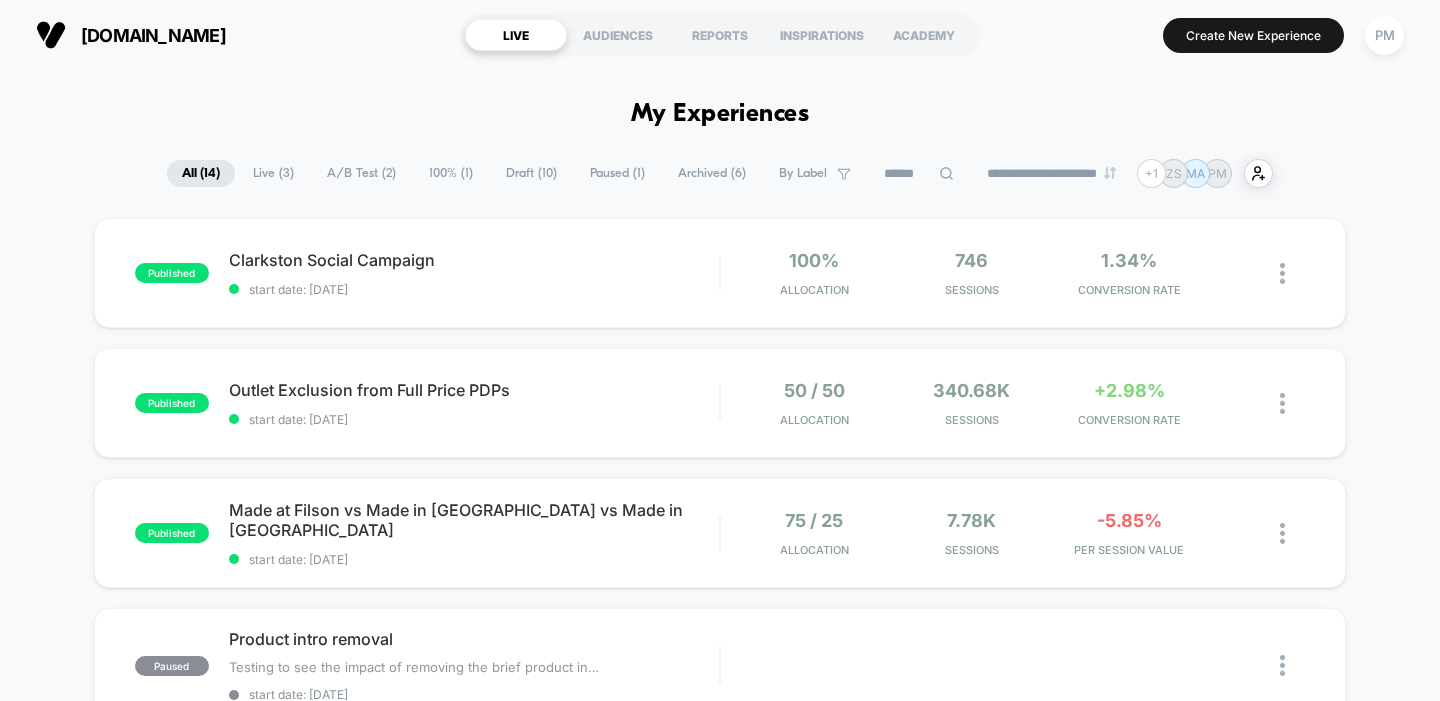scroll, scrollTop: 0, scrollLeft: 0, axis: both 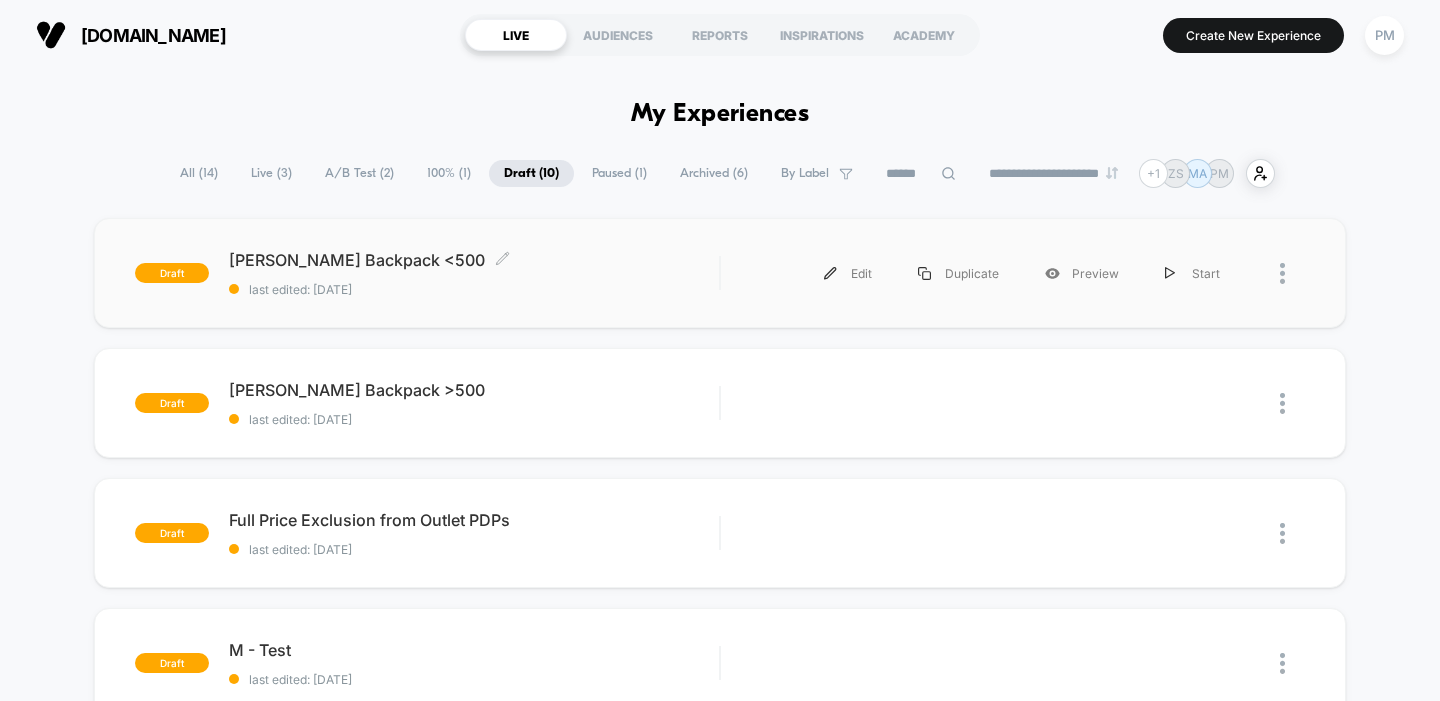 click on "last edited: [DATE]" at bounding box center (474, 289) 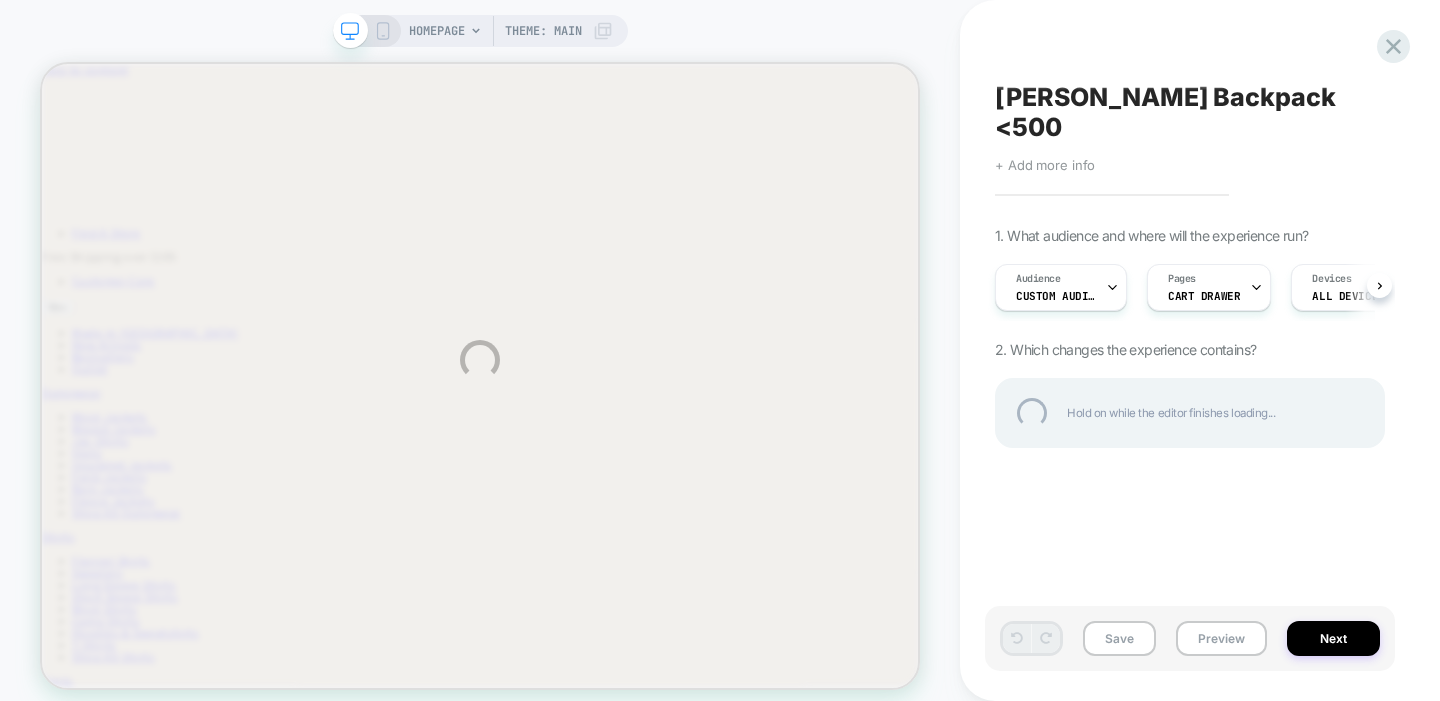 scroll, scrollTop: 0, scrollLeft: 0, axis: both 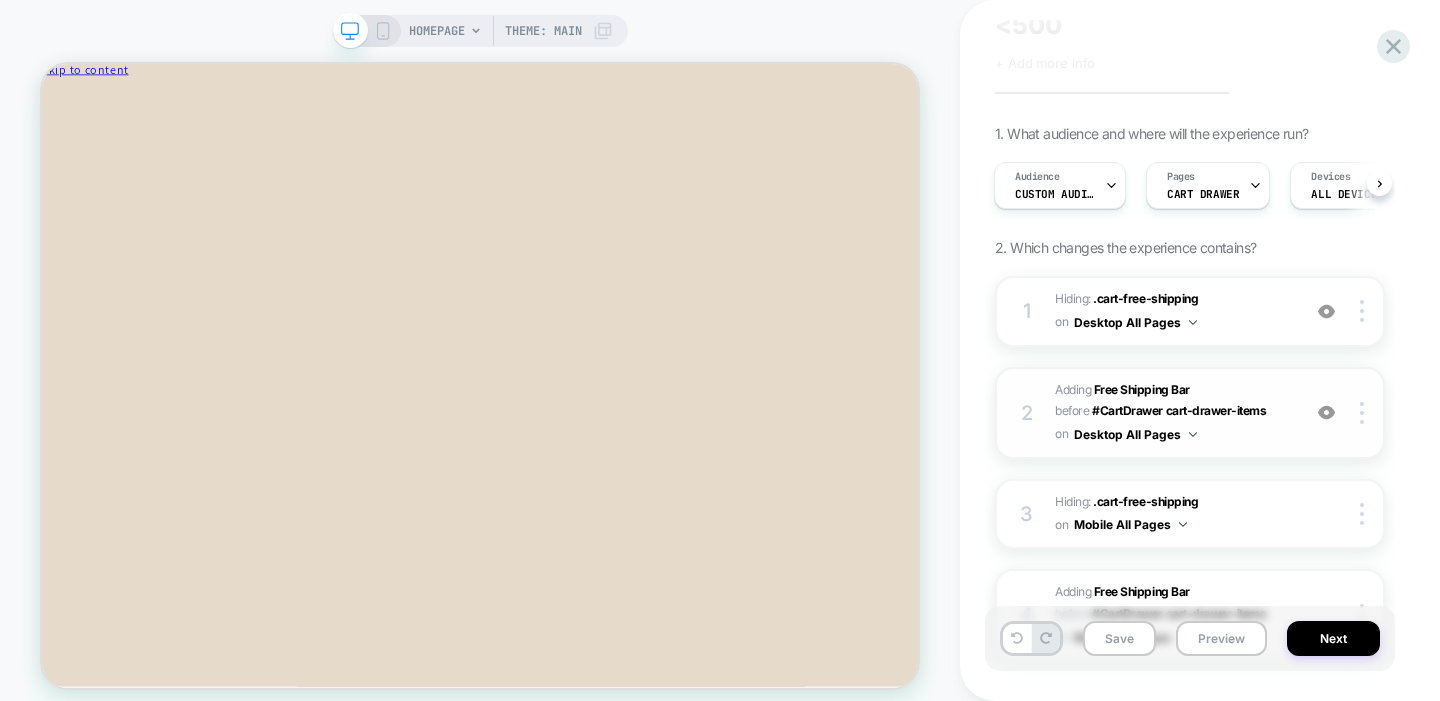 click on "#_loomi_addon_1751997079939 Adding   Free Shipping Bar   BEFORE #CartDrawer cart-drawer-items #CartDrawer cart-drawer-items   on Desktop All Pages" at bounding box center [1172, 413] 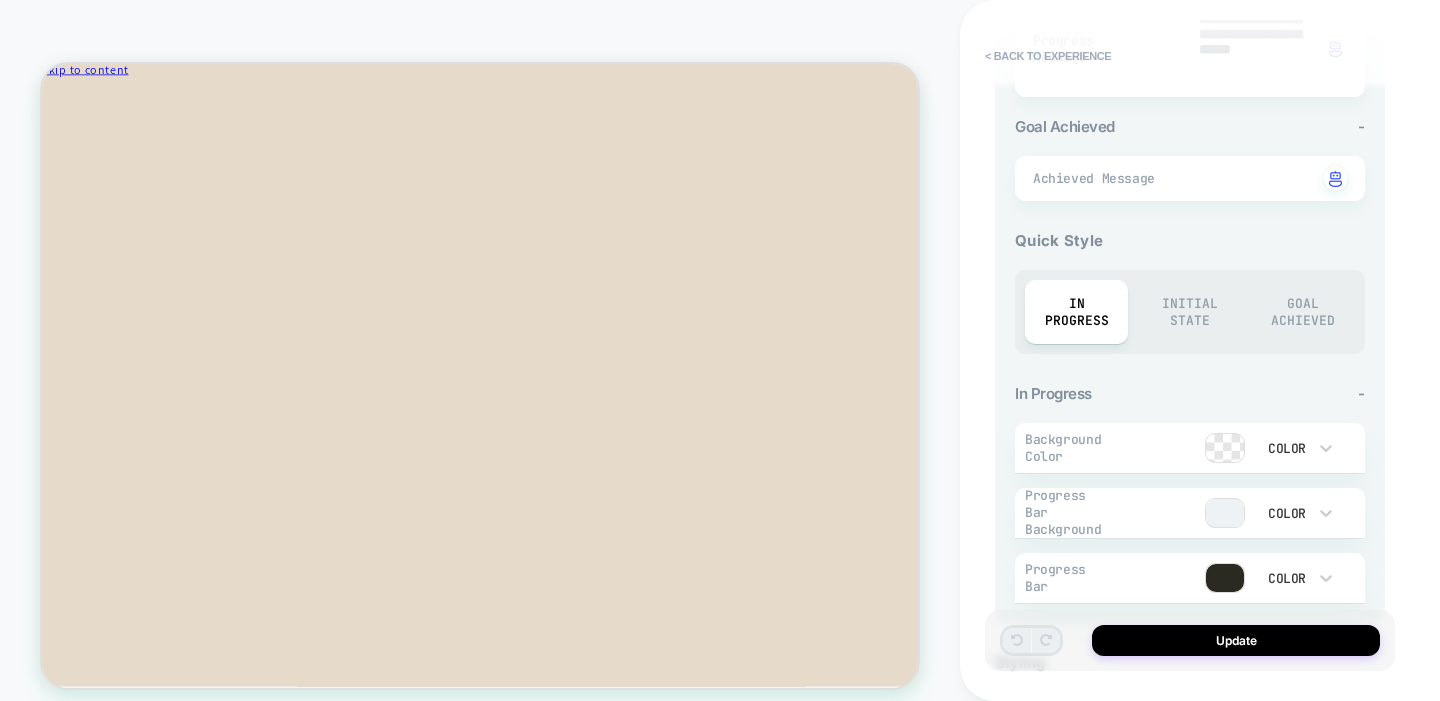 scroll, scrollTop: 687, scrollLeft: 0, axis: vertical 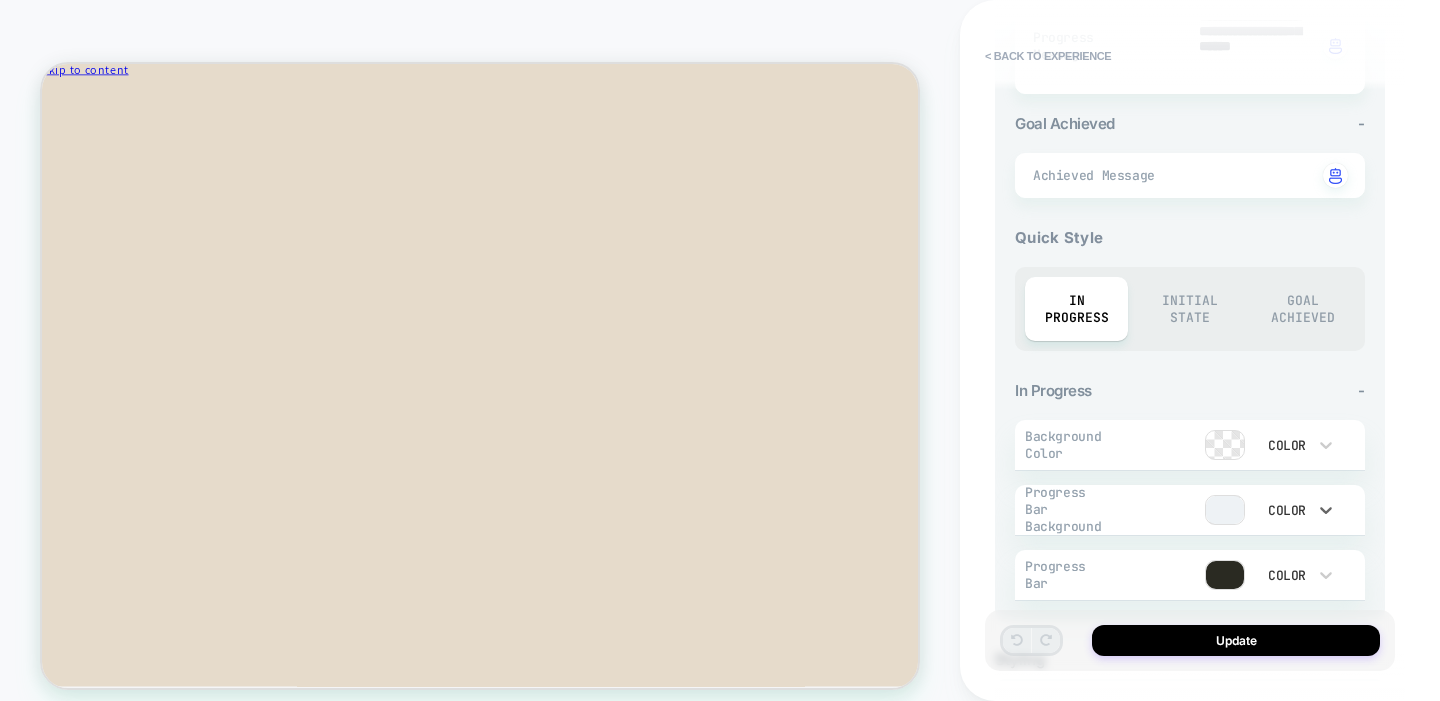 click on "Color" at bounding box center [1285, 510] 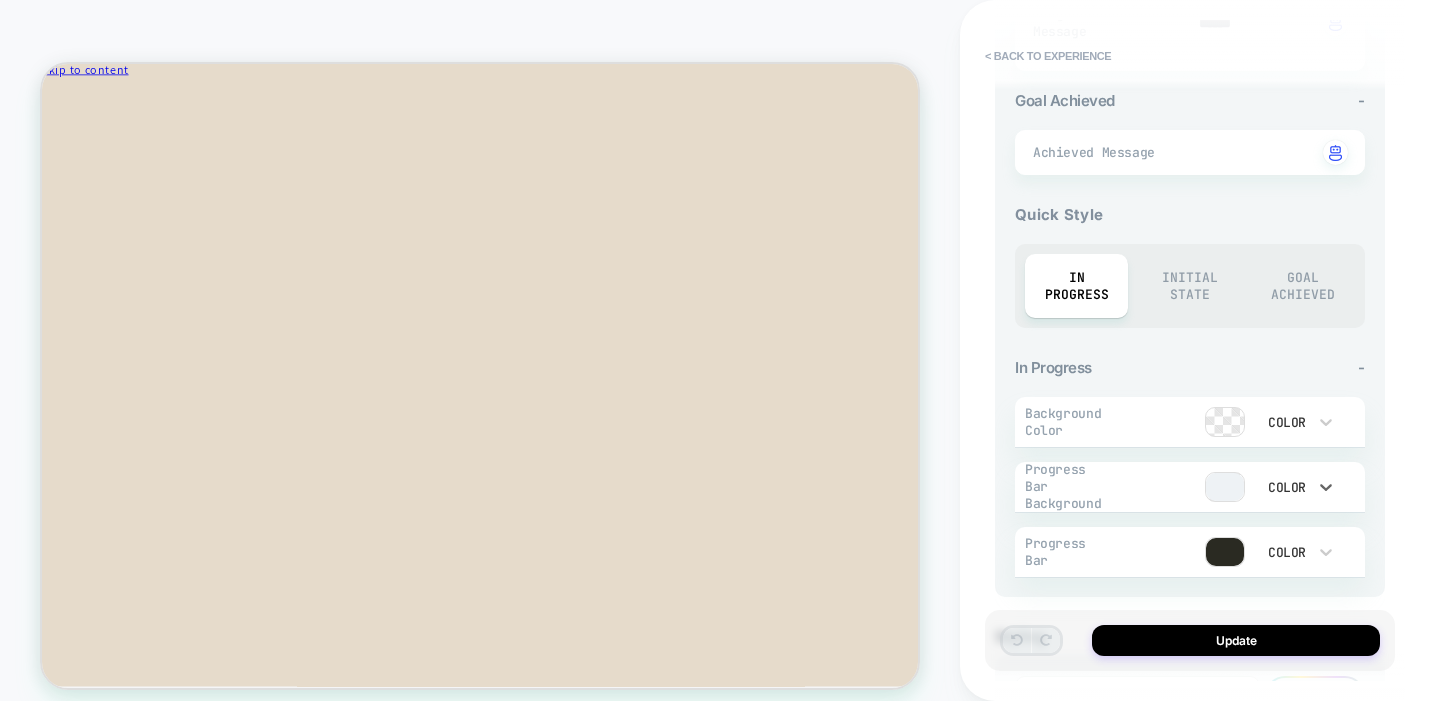 scroll, scrollTop: 711, scrollLeft: 0, axis: vertical 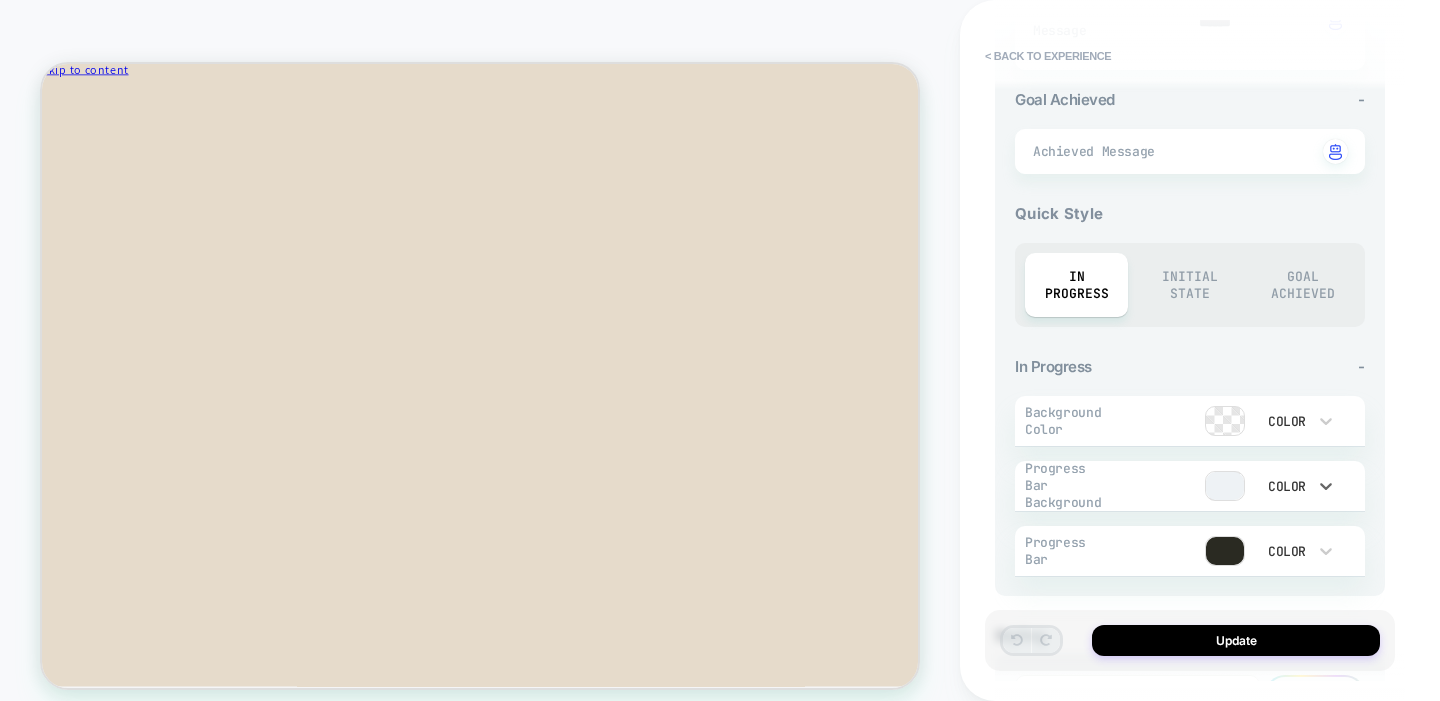 click on "Oil Finish Wax
No Color
1oz
$5.00 USD
Decrease quantity *" at bounding box center [626, 1217] 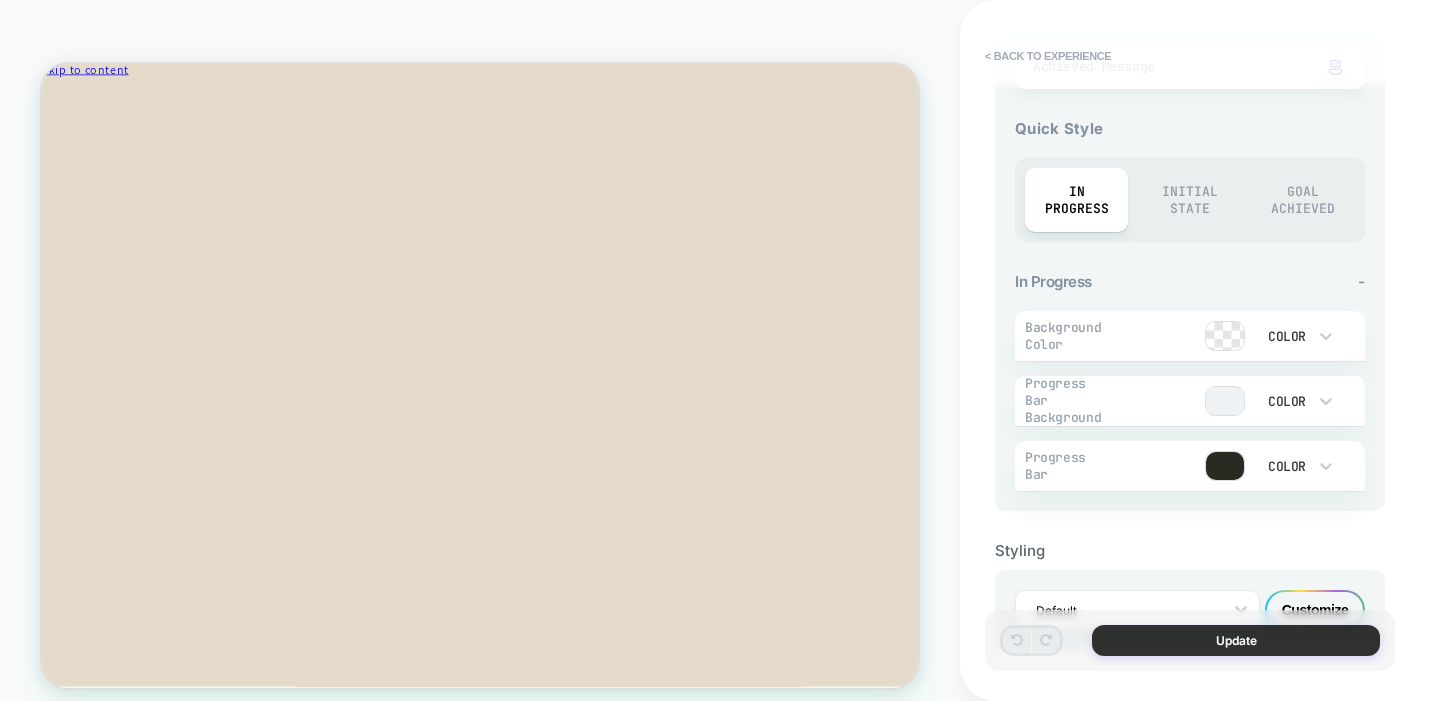 scroll, scrollTop: 867, scrollLeft: 0, axis: vertical 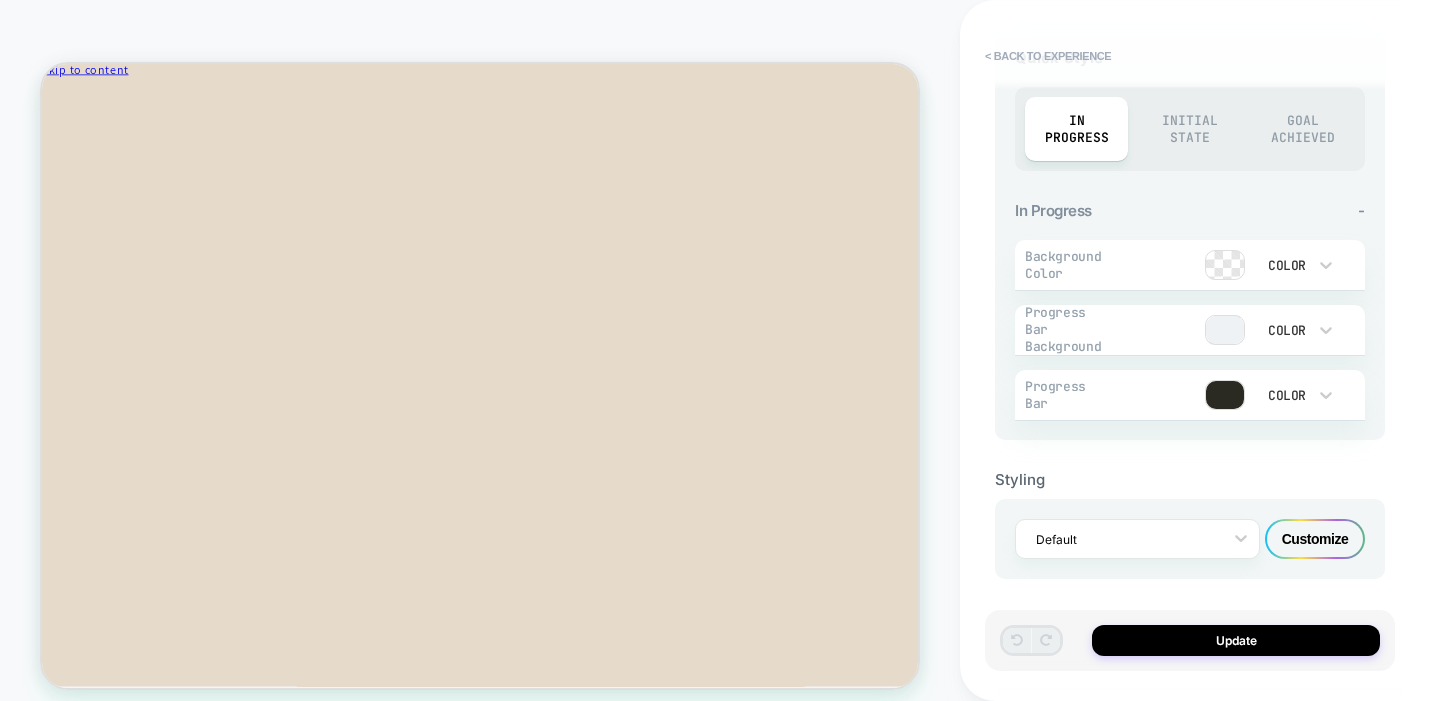click at bounding box center [1225, 330] 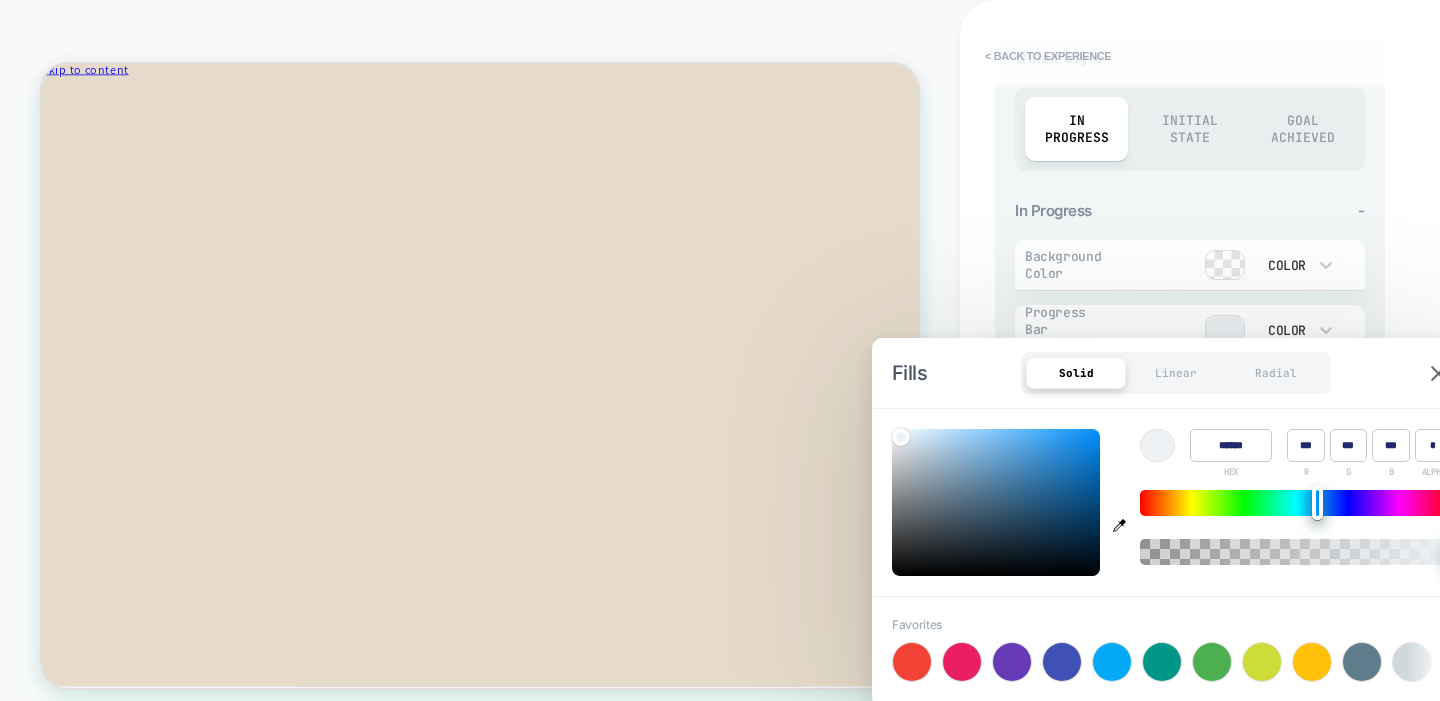click 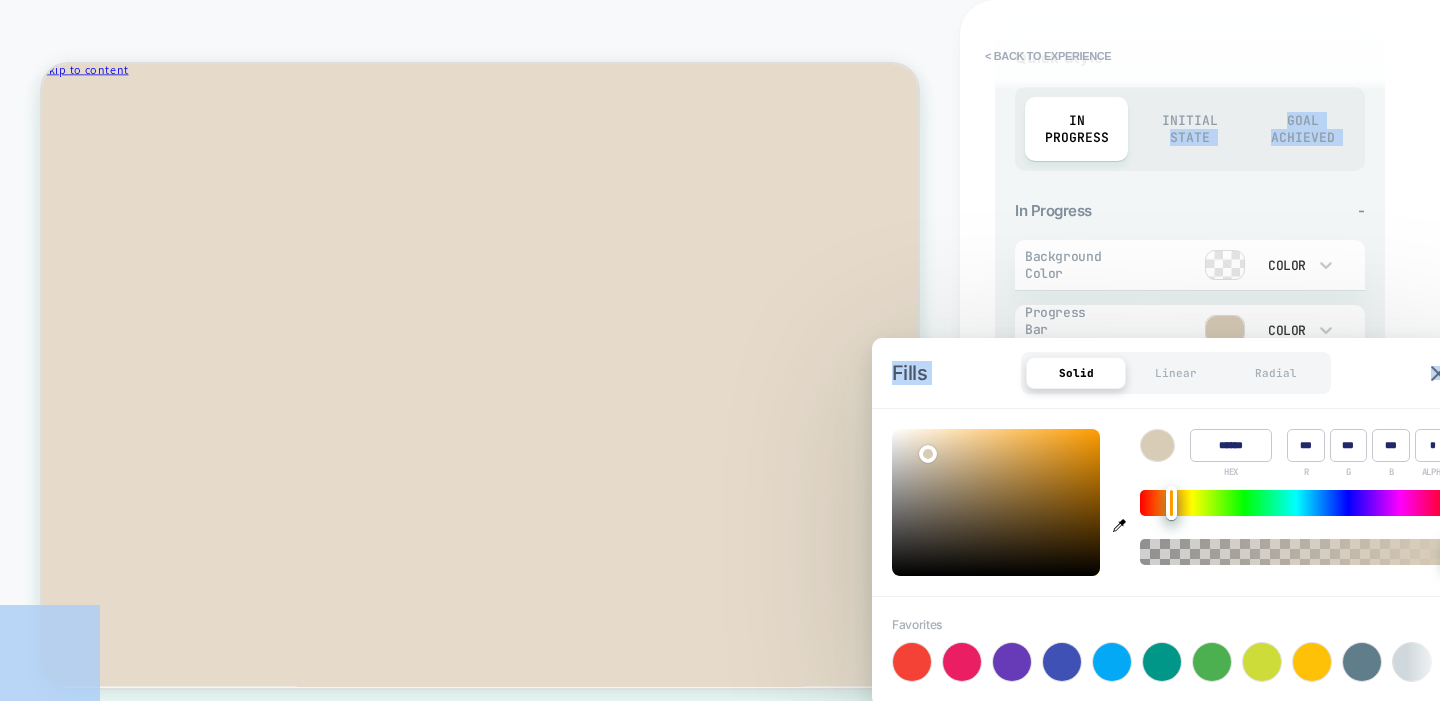 drag, startPoint x: 1381, startPoint y: 359, endPoint x: 1228, endPoint y: 110, distance: 292.24988 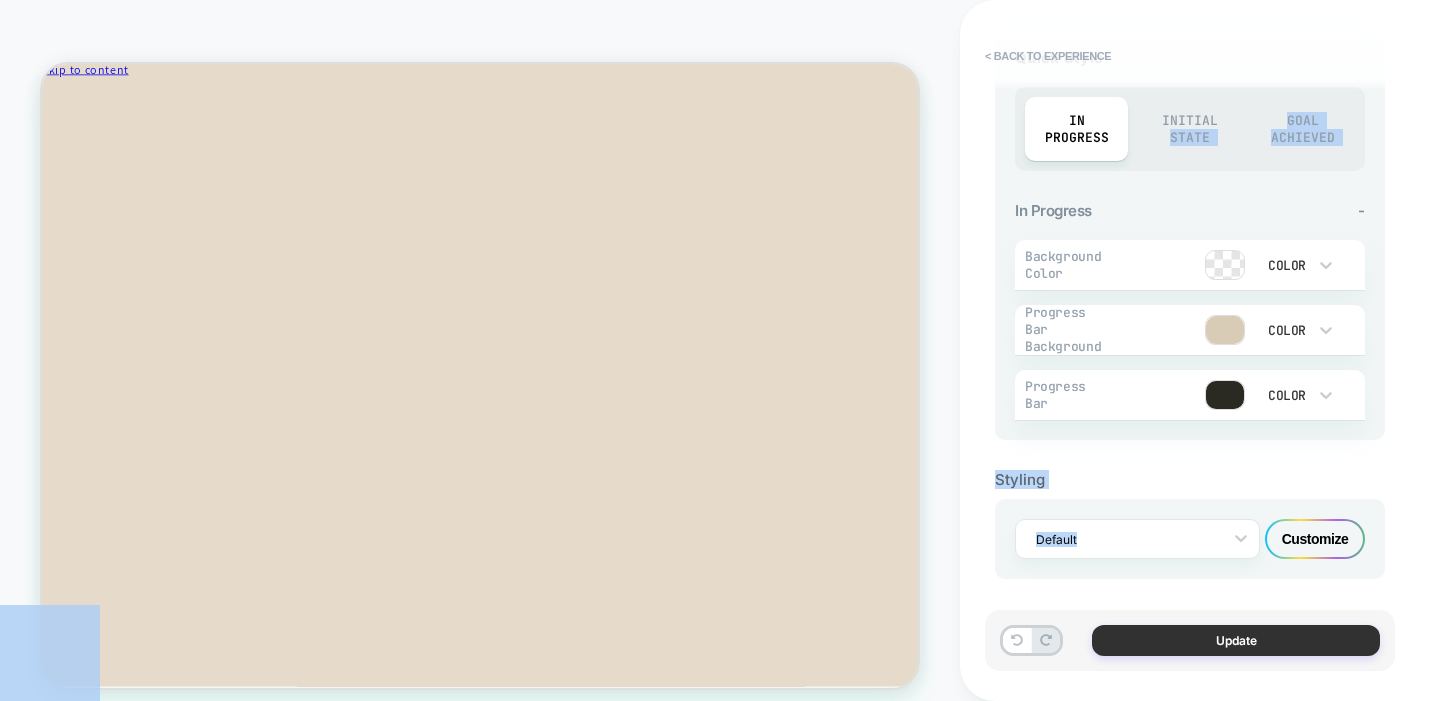 click on "Update" at bounding box center [1236, 640] 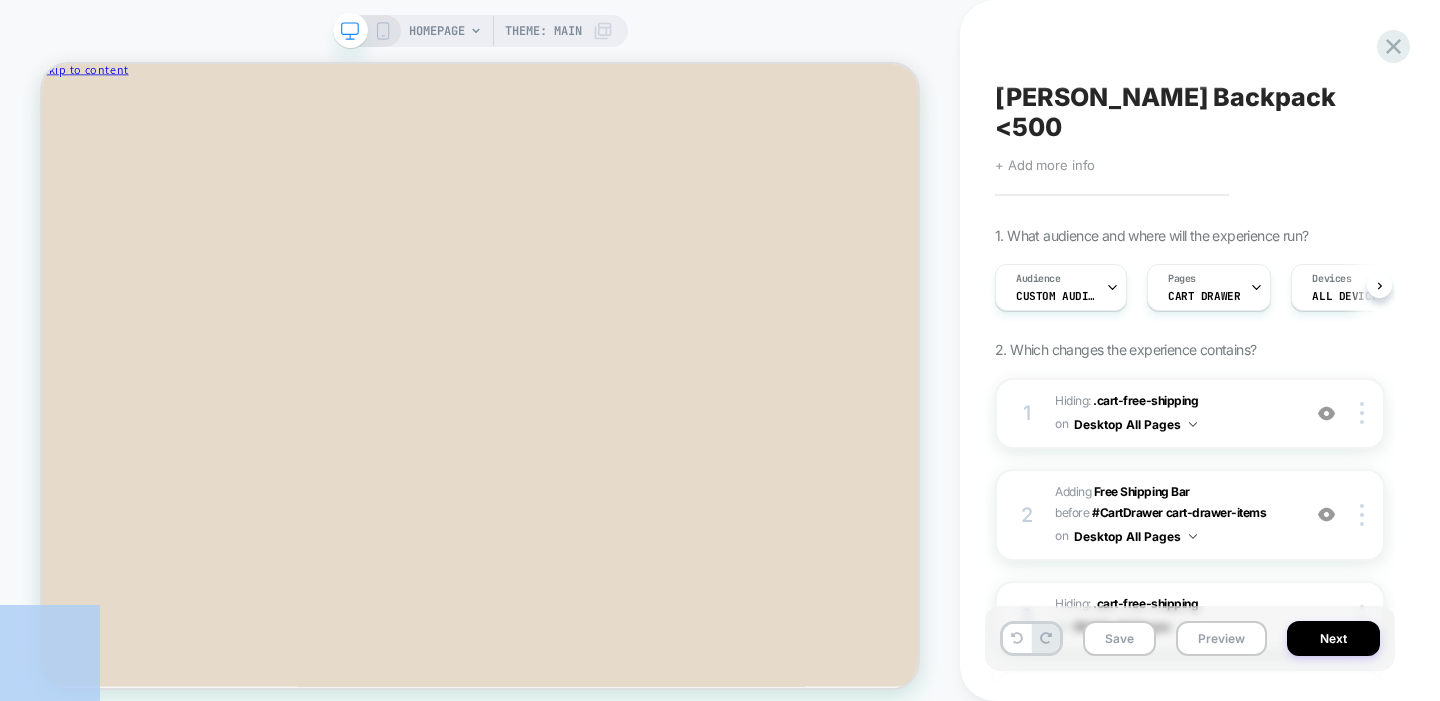 scroll, scrollTop: 0, scrollLeft: 1, axis: horizontal 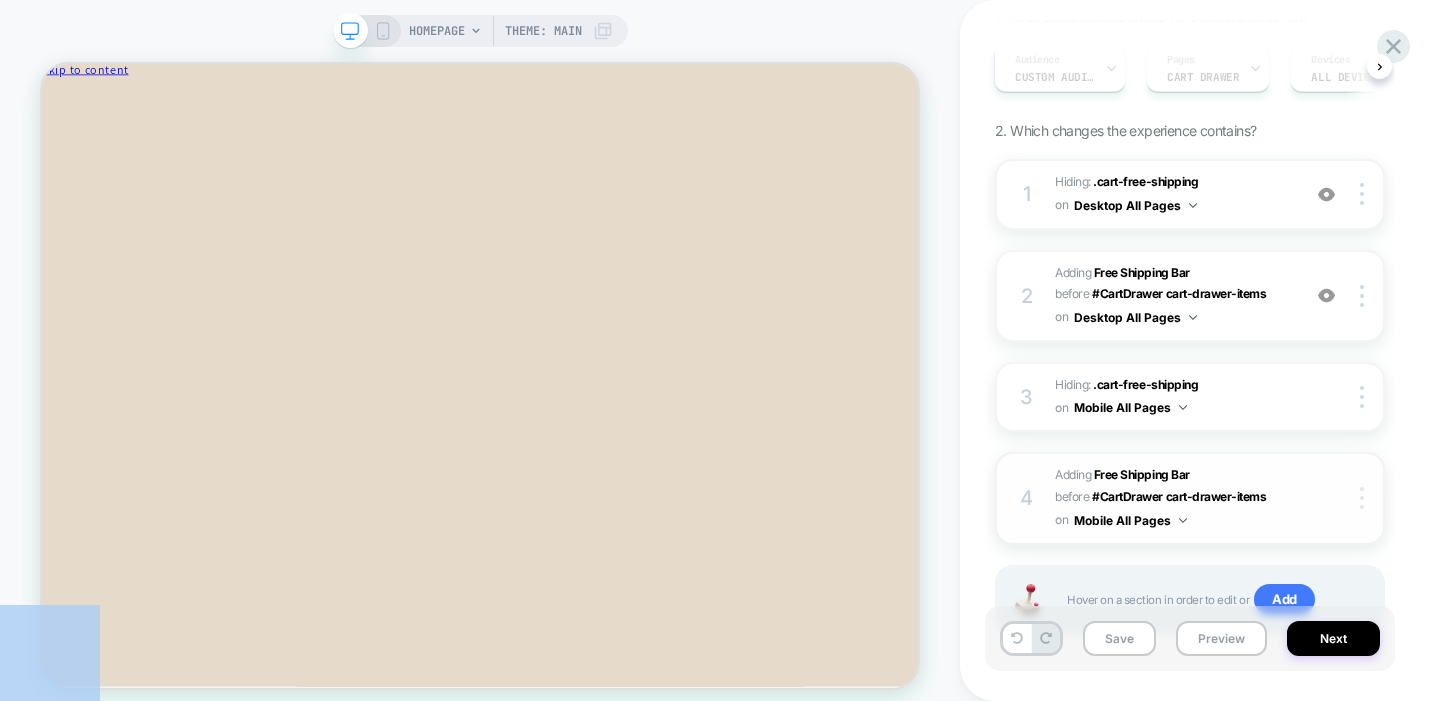 click at bounding box center (1362, 498) 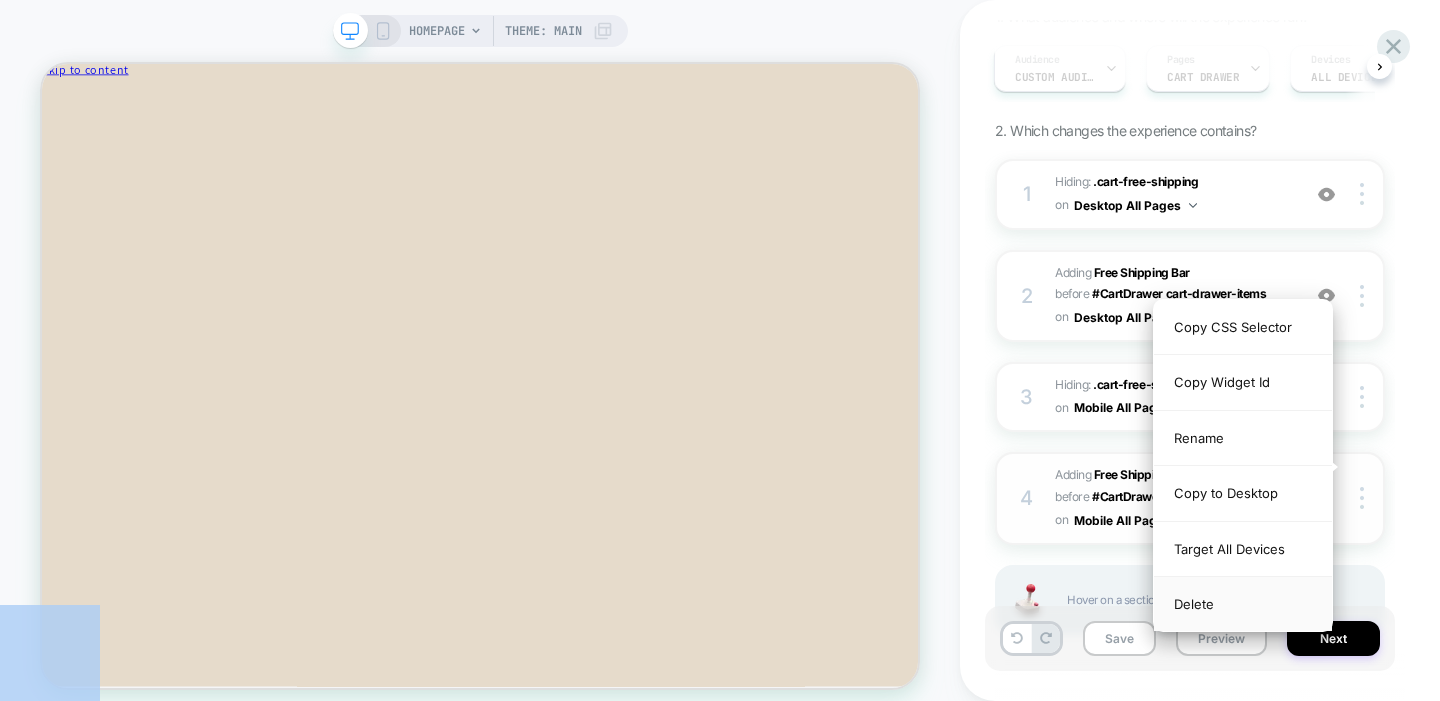 click on "Delete" at bounding box center [1243, 604] 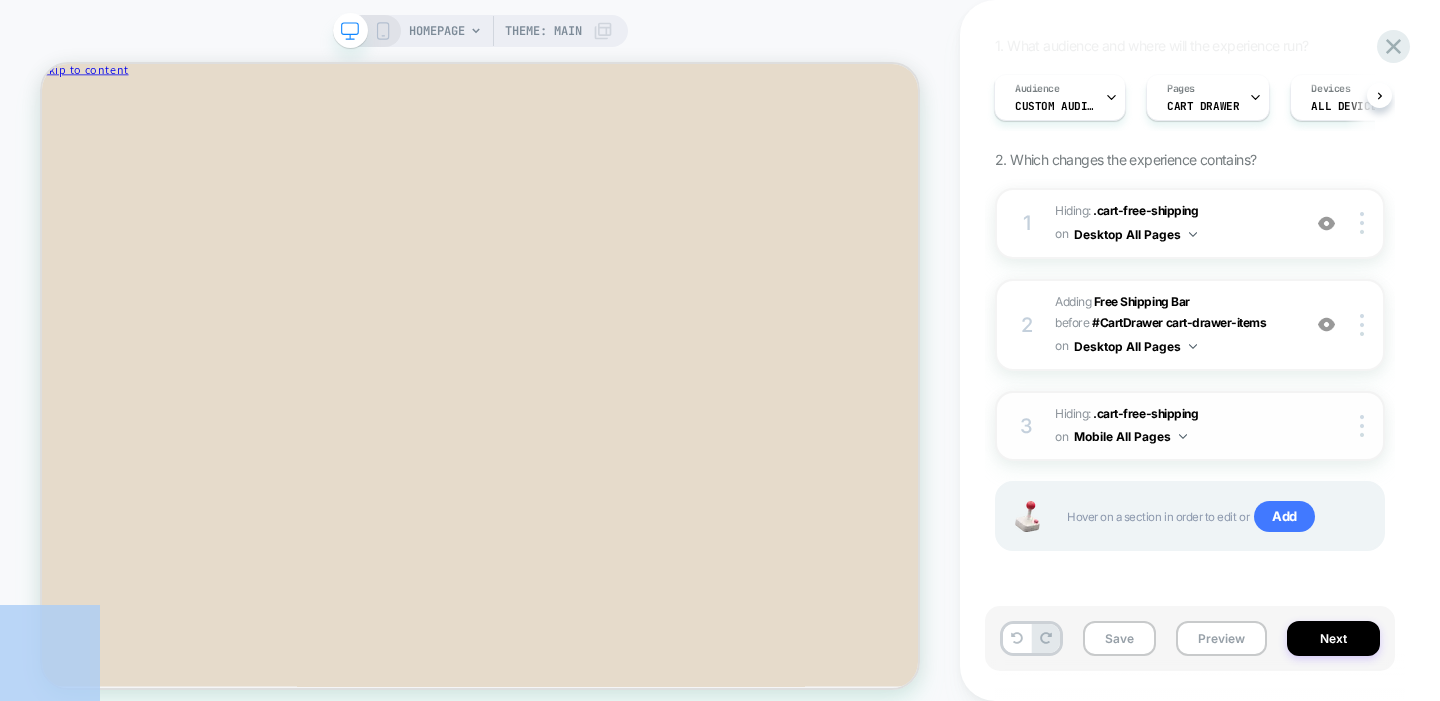 scroll, scrollTop: 158, scrollLeft: 0, axis: vertical 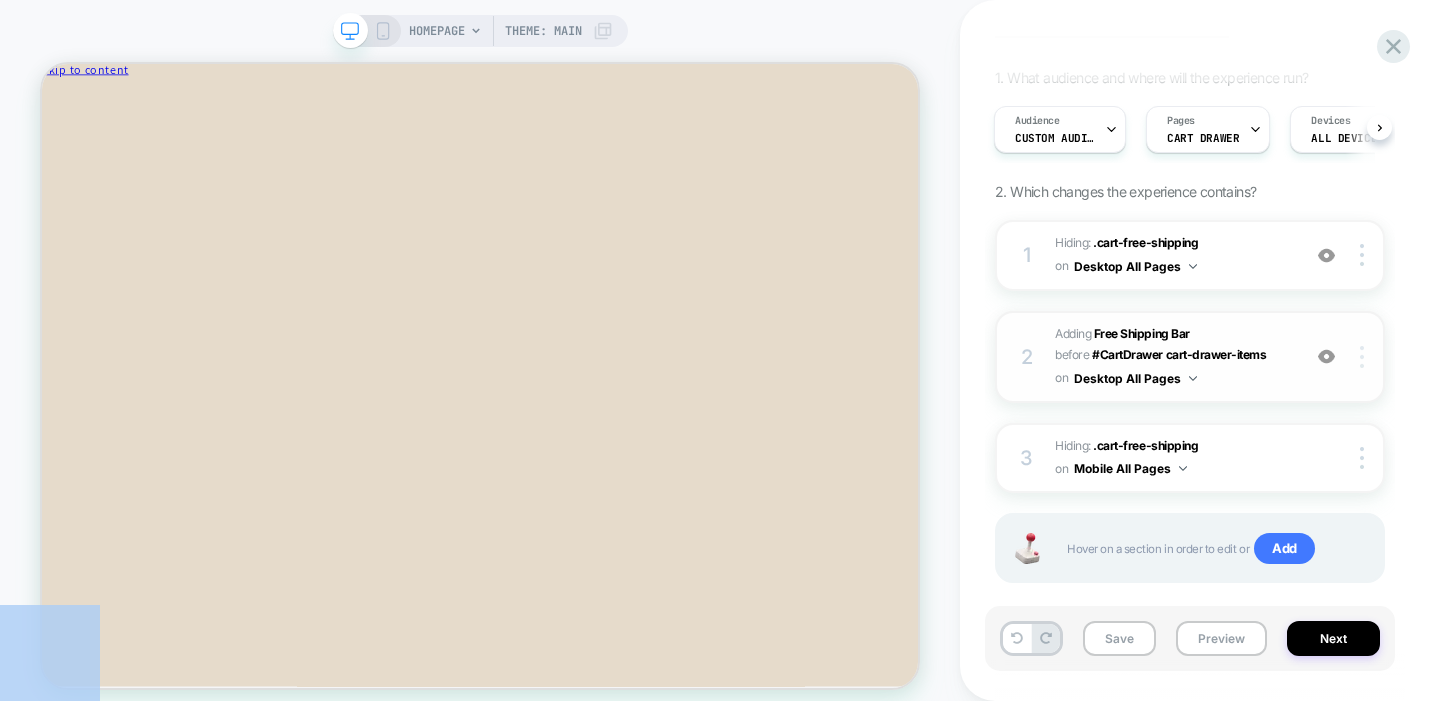 click at bounding box center [1362, 357] 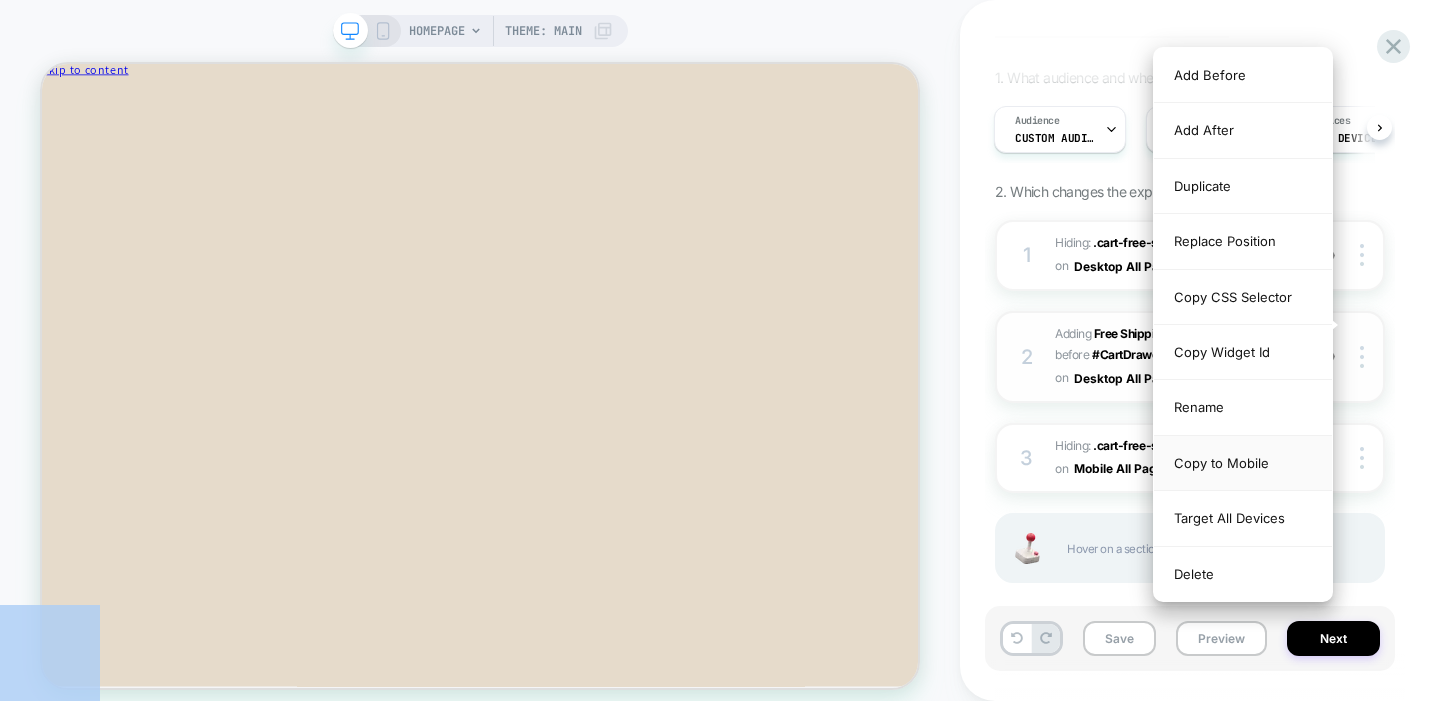 click on "Copy to   Mobile" at bounding box center (1243, 463) 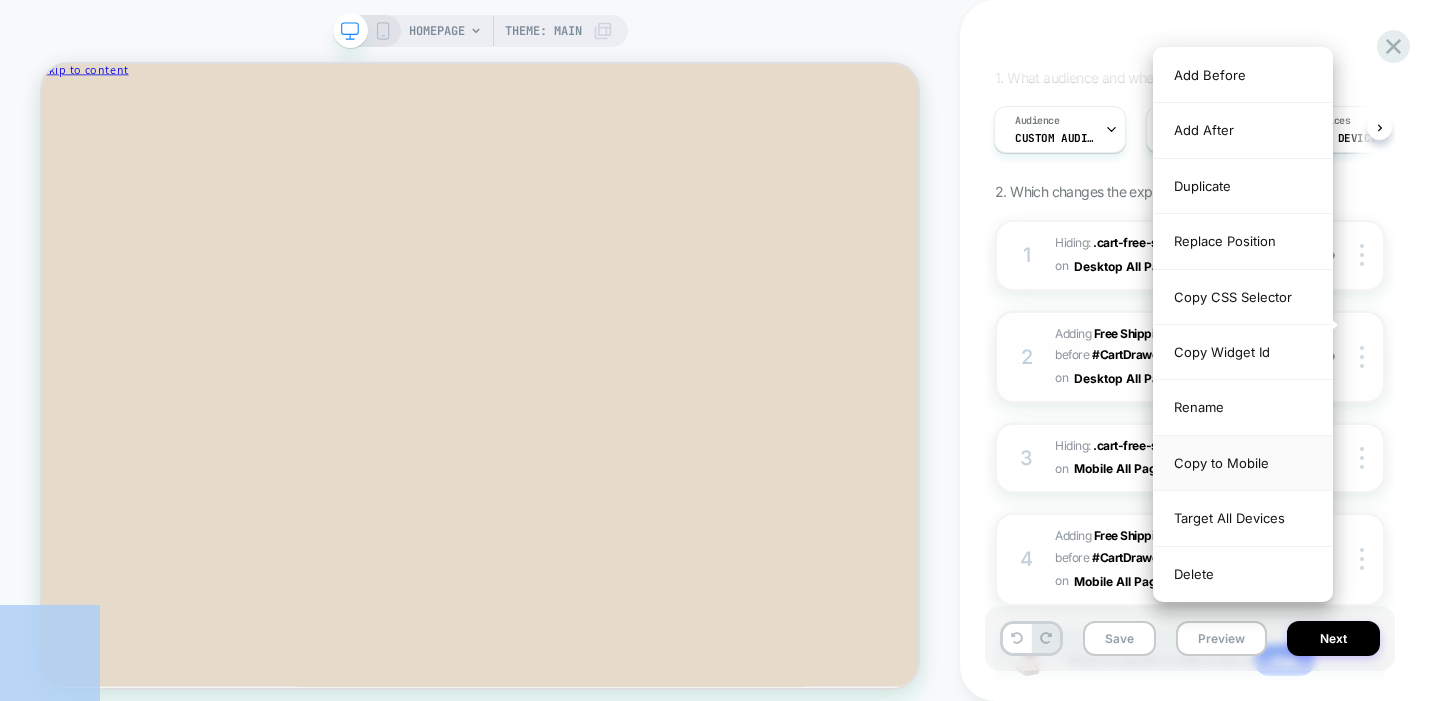 scroll, scrollTop: 219, scrollLeft: 0, axis: vertical 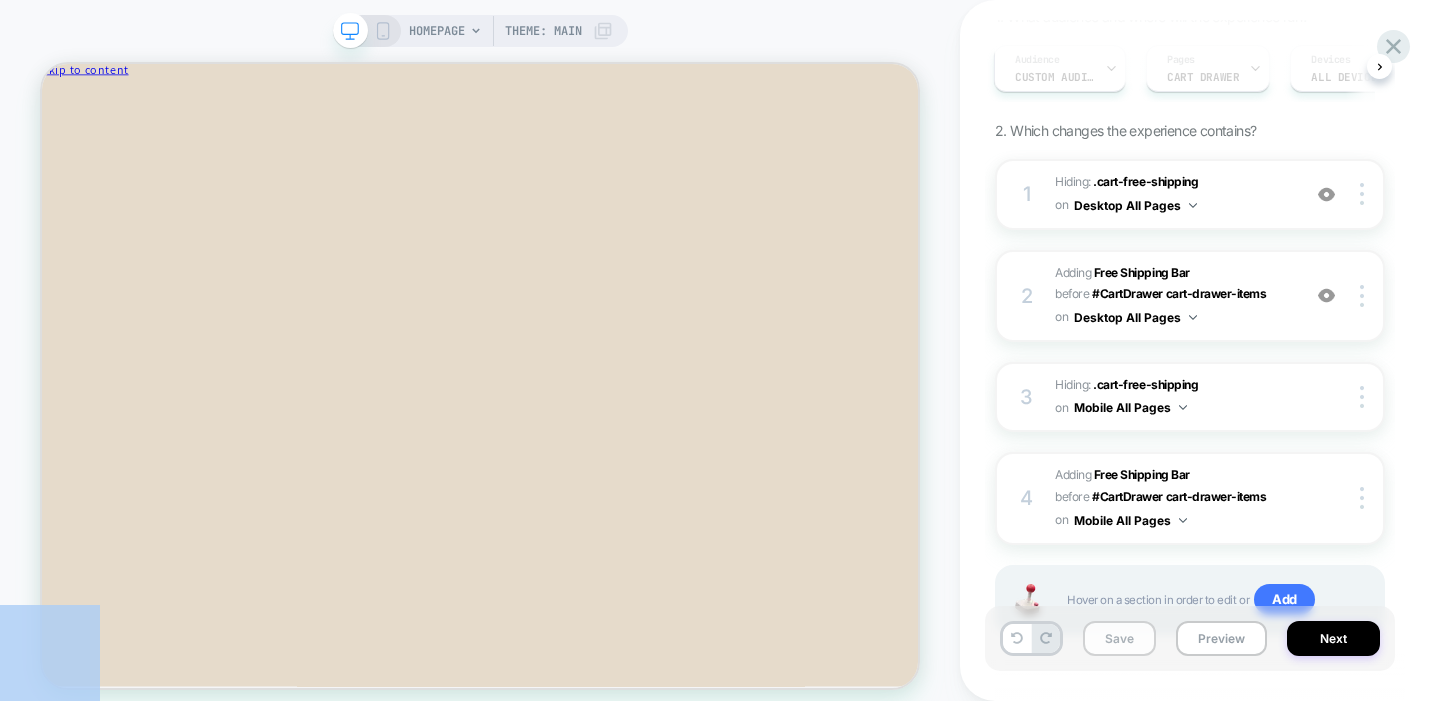 click on "Save" at bounding box center [1119, 638] 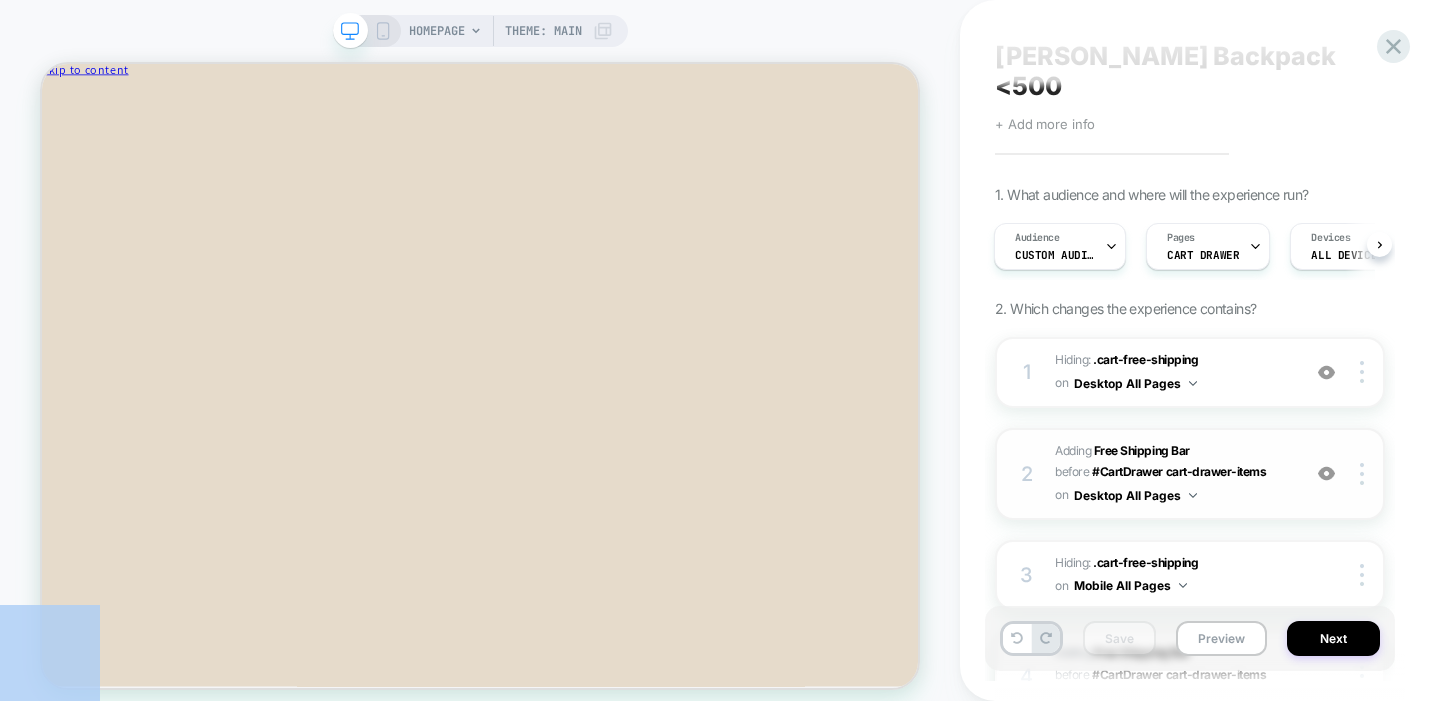 scroll, scrollTop: 0, scrollLeft: 0, axis: both 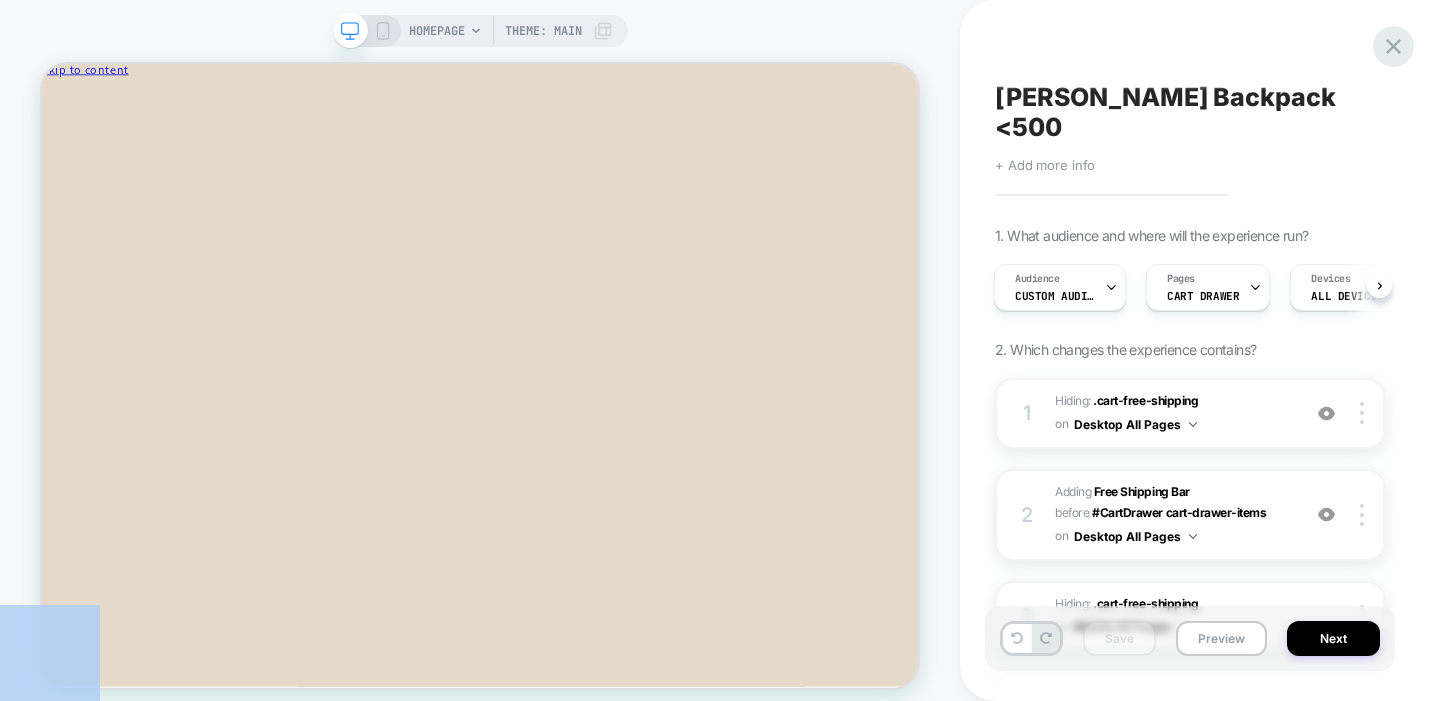 click 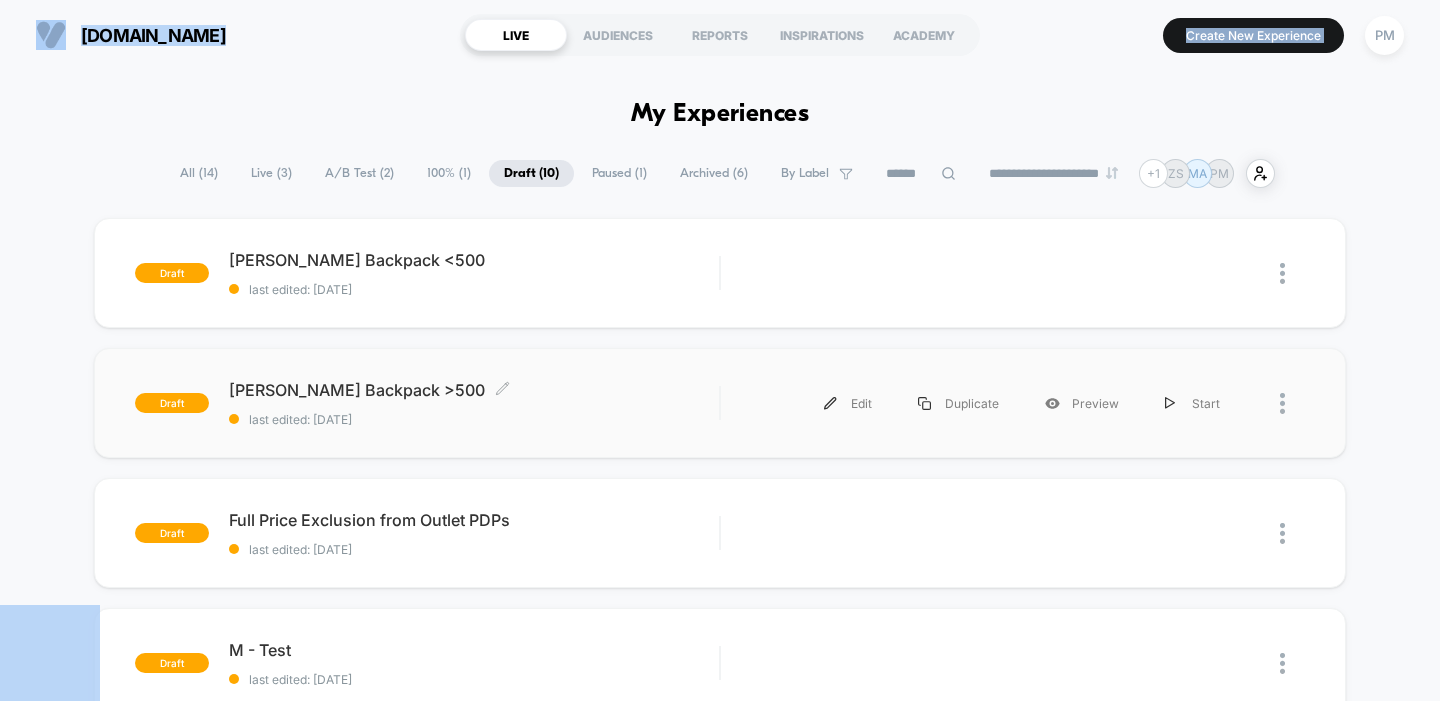click on "[PERSON_NAME] Backpack >500 Click to edit experience details Click to edit experience details last edited: [DATE]" at bounding box center [474, 403] 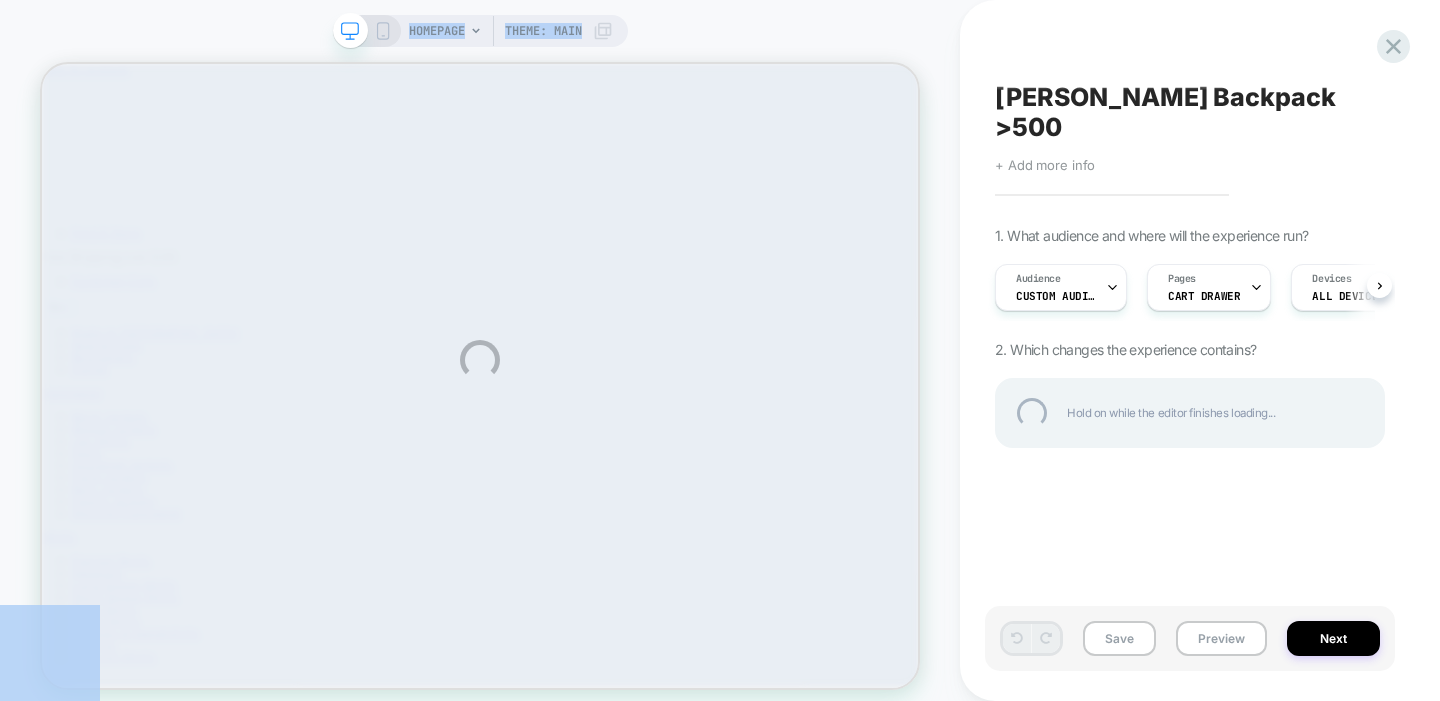 scroll, scrollTop: 0, scrollLeft: 0, axis: both 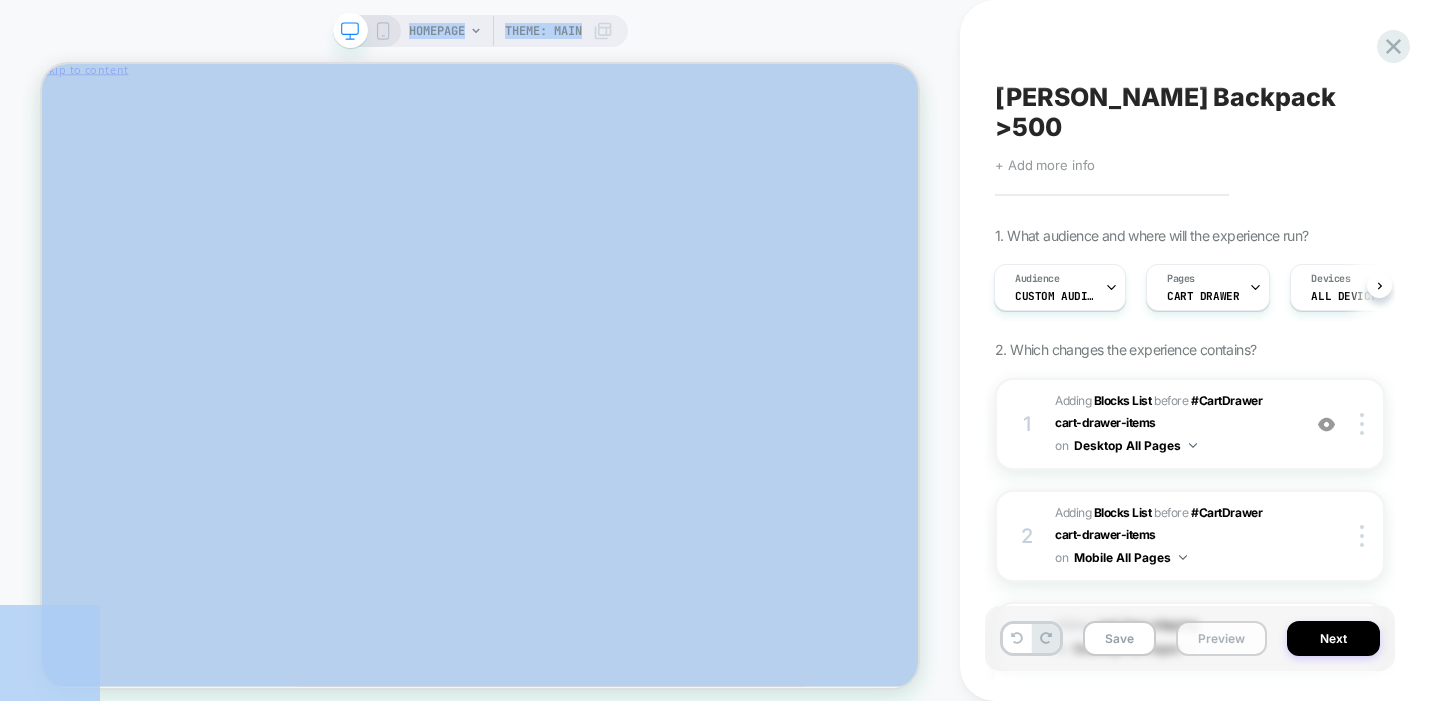 click on "Preview" at bounding box center [1221, 638] 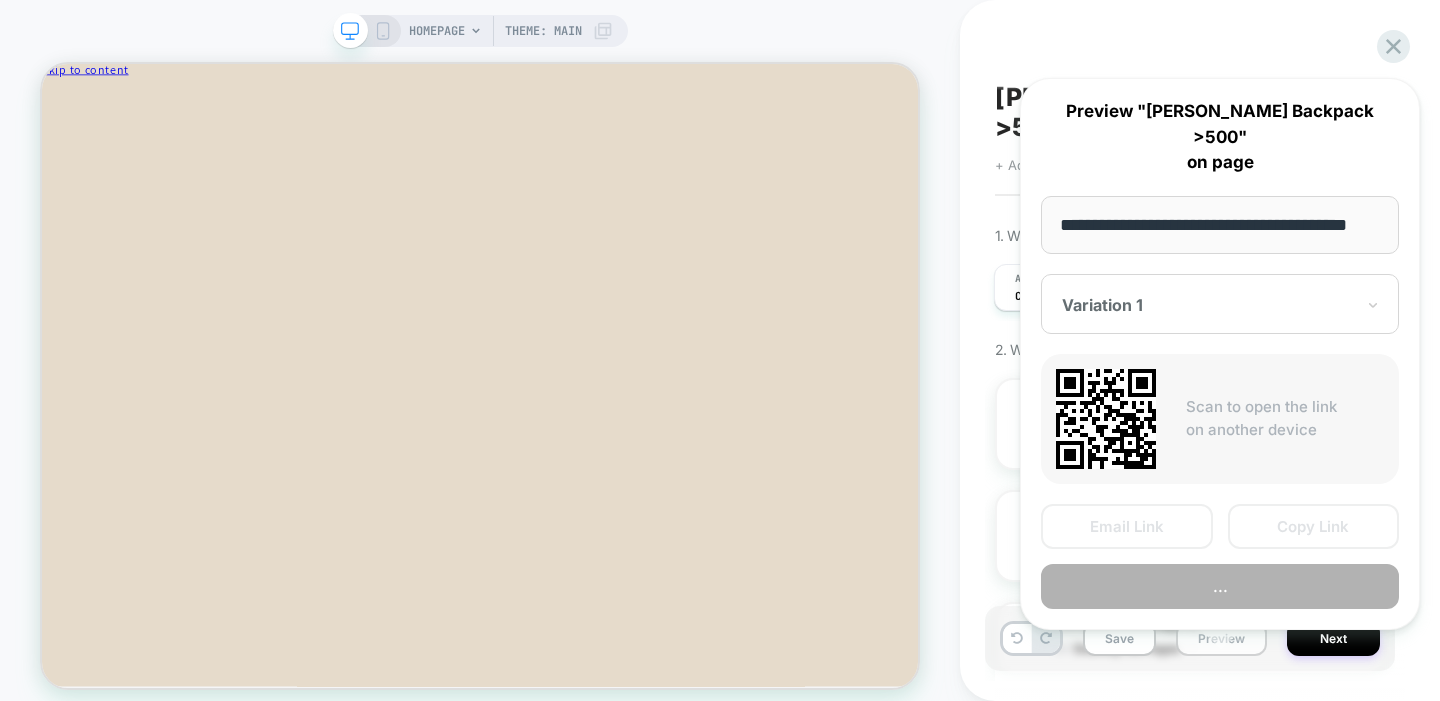 scroll, scrollTop: 0, scrollLeft: 28, axis: horizontal 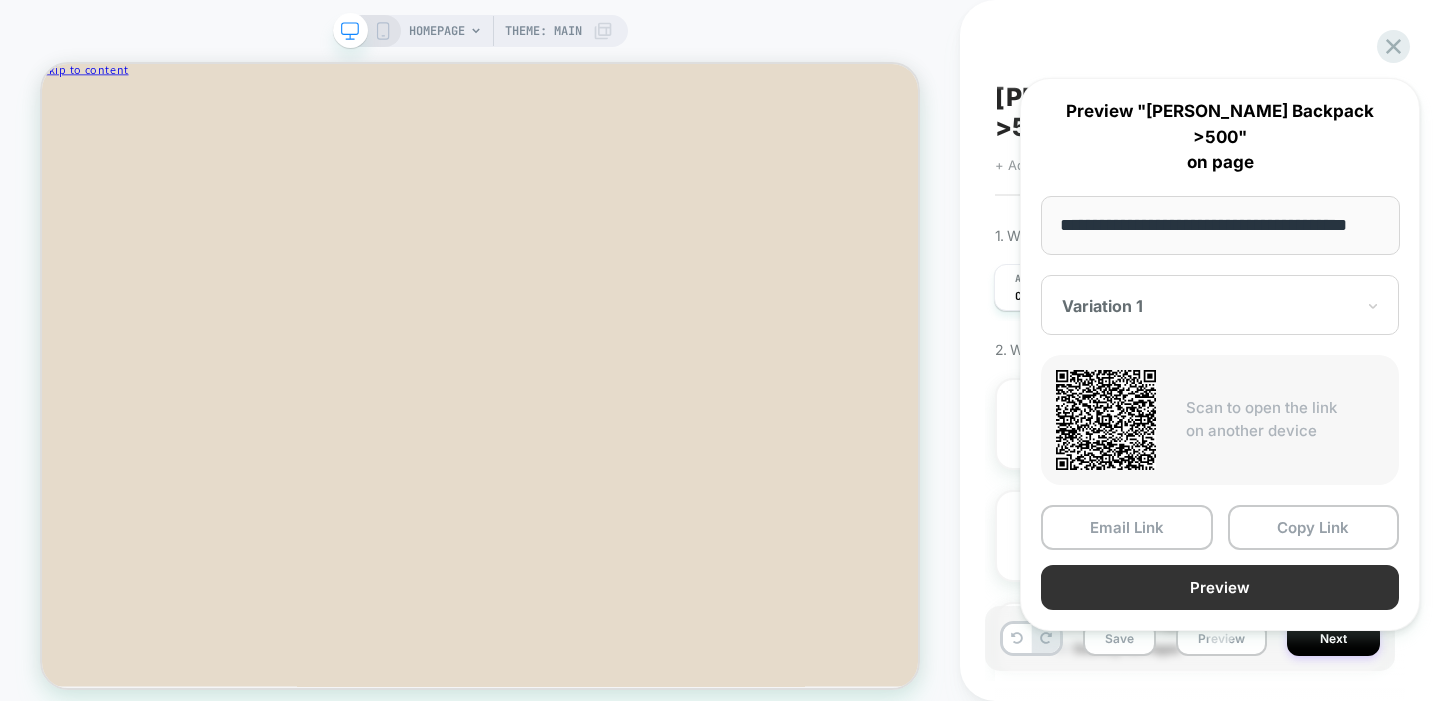 click on "Preview" at bounding box center [1220, 587] 